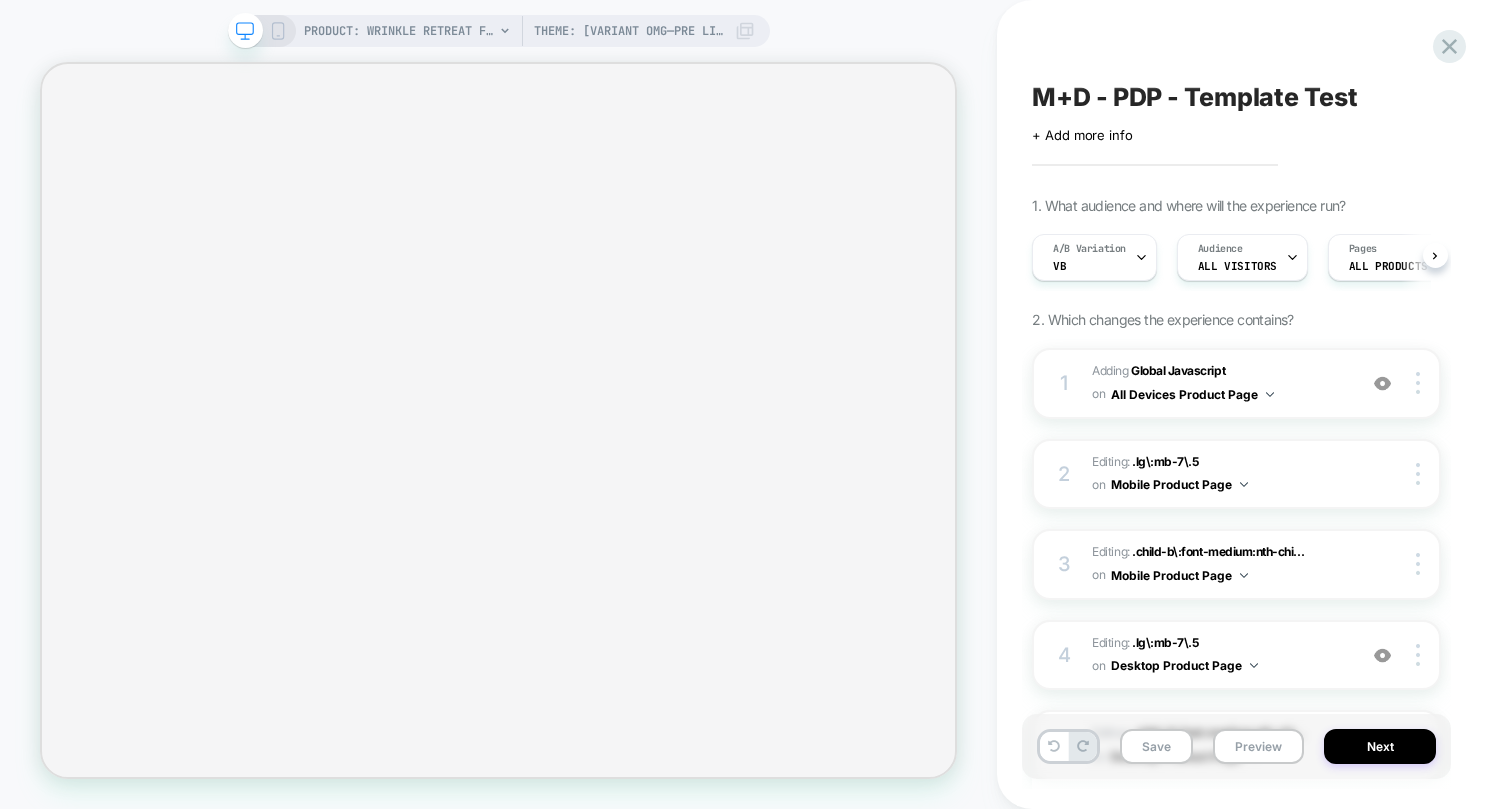 scroll, scrollTop: 0, scrollLeft: 0, axis: both 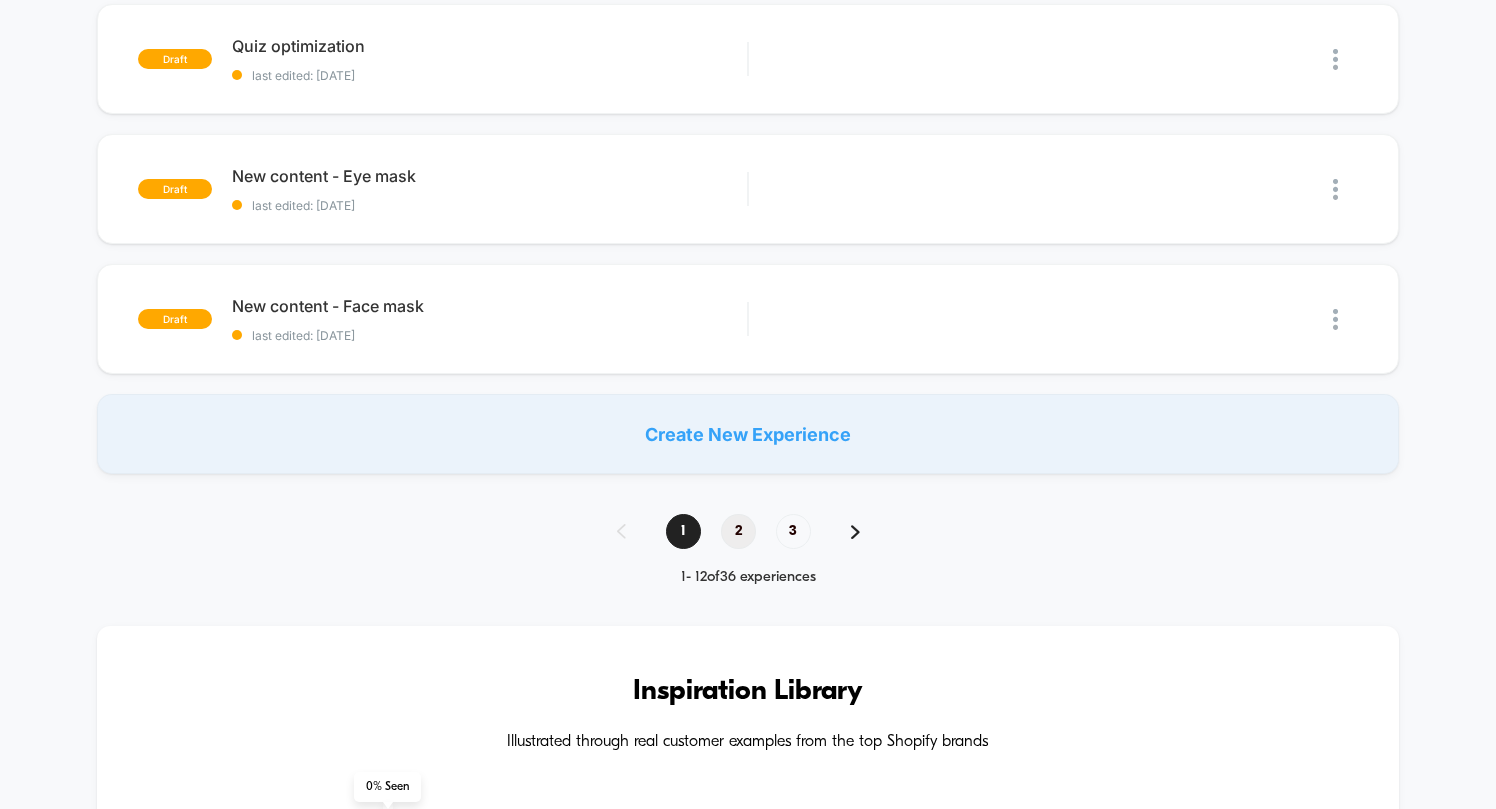click on "2" at bounding box center [738, 531] 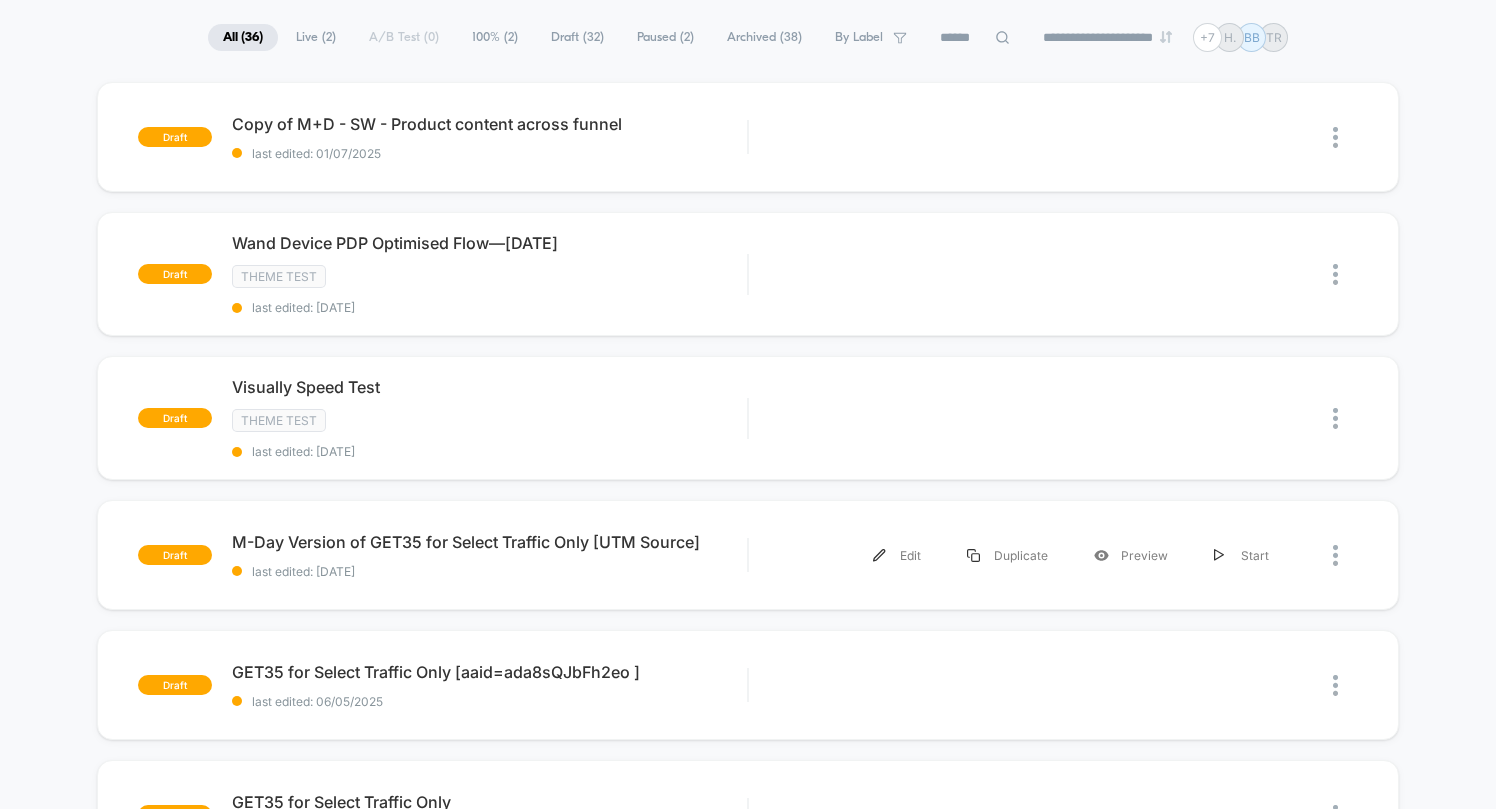 scroll, scrollTop: 135, scrollLeft: 0, axis: vertical 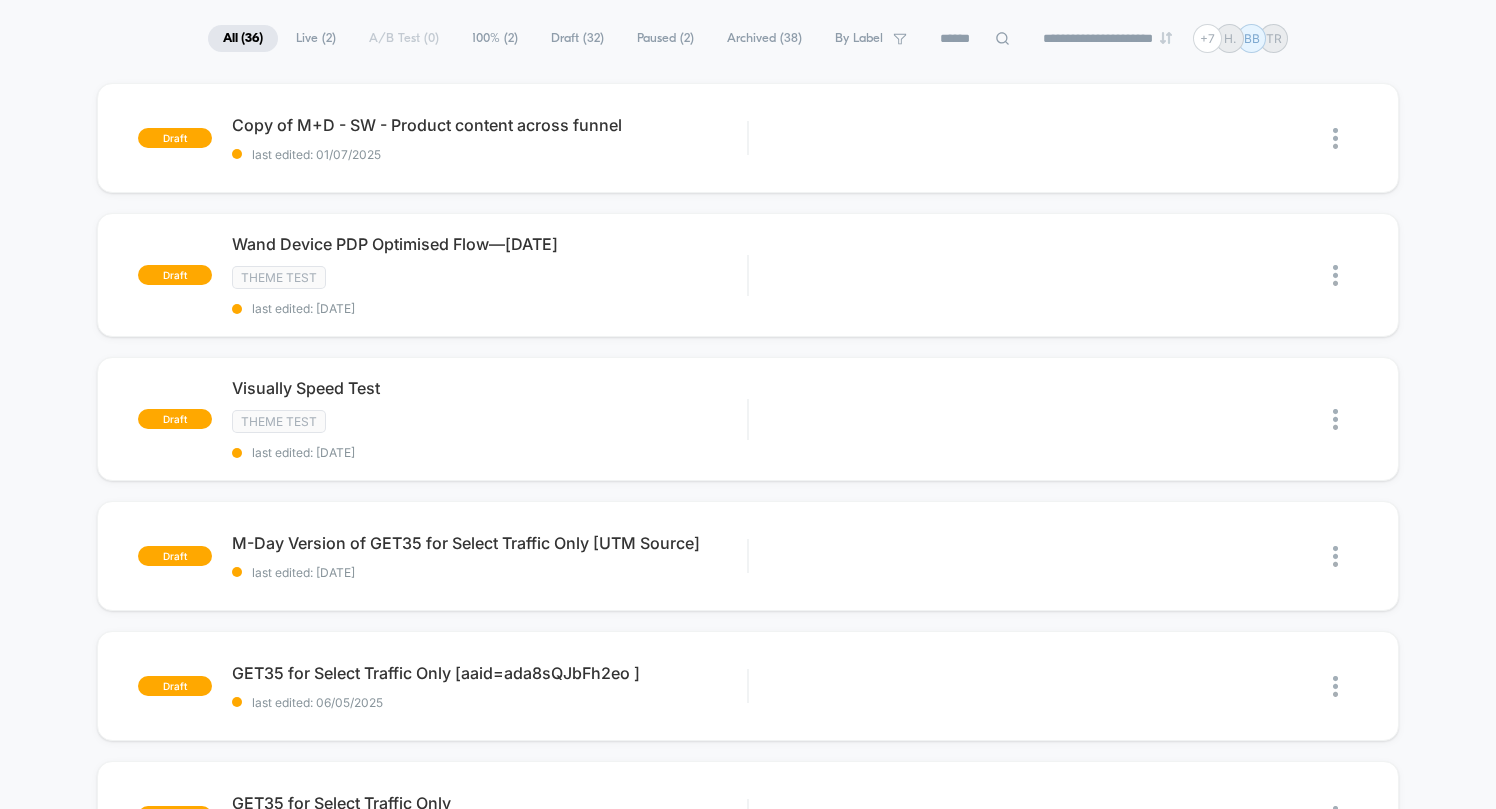click on "Paused ( 2 )" at bounding box center [665, 38] 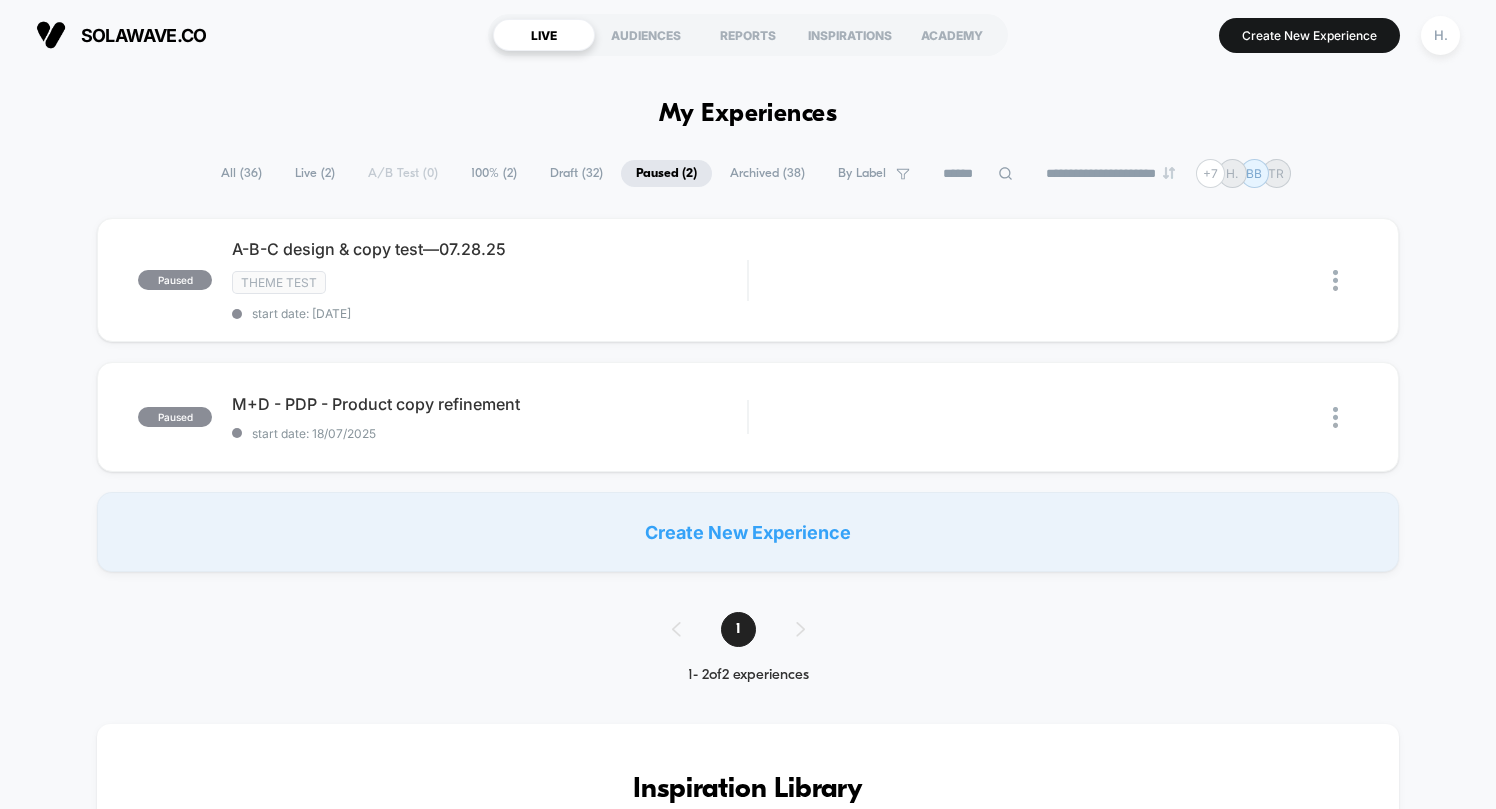 click on "Archived ( 38 )" at bounding box center [767, 173] 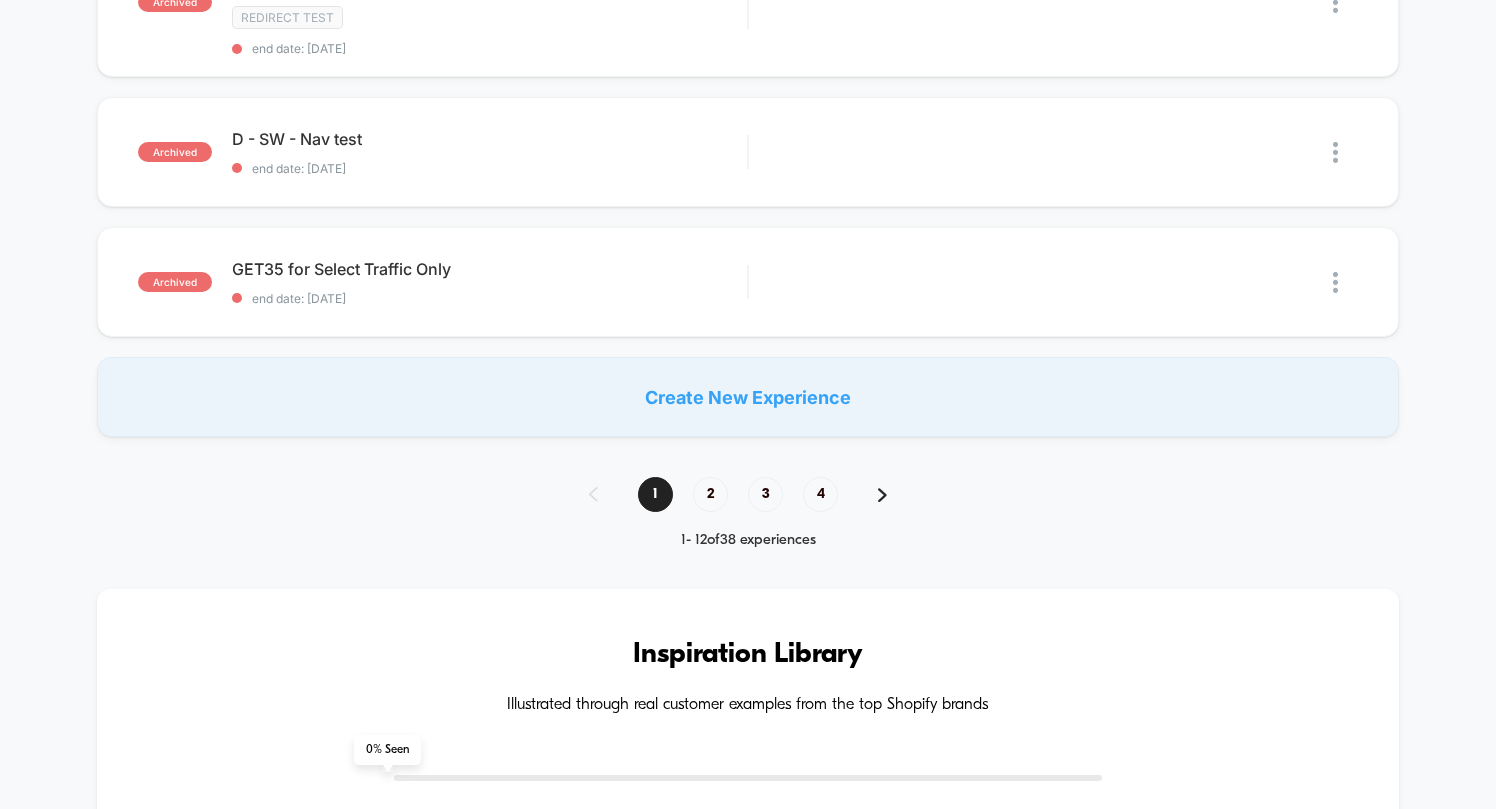scroll, scrollTop: 1555, scrollLeft: 0, axis: vertical 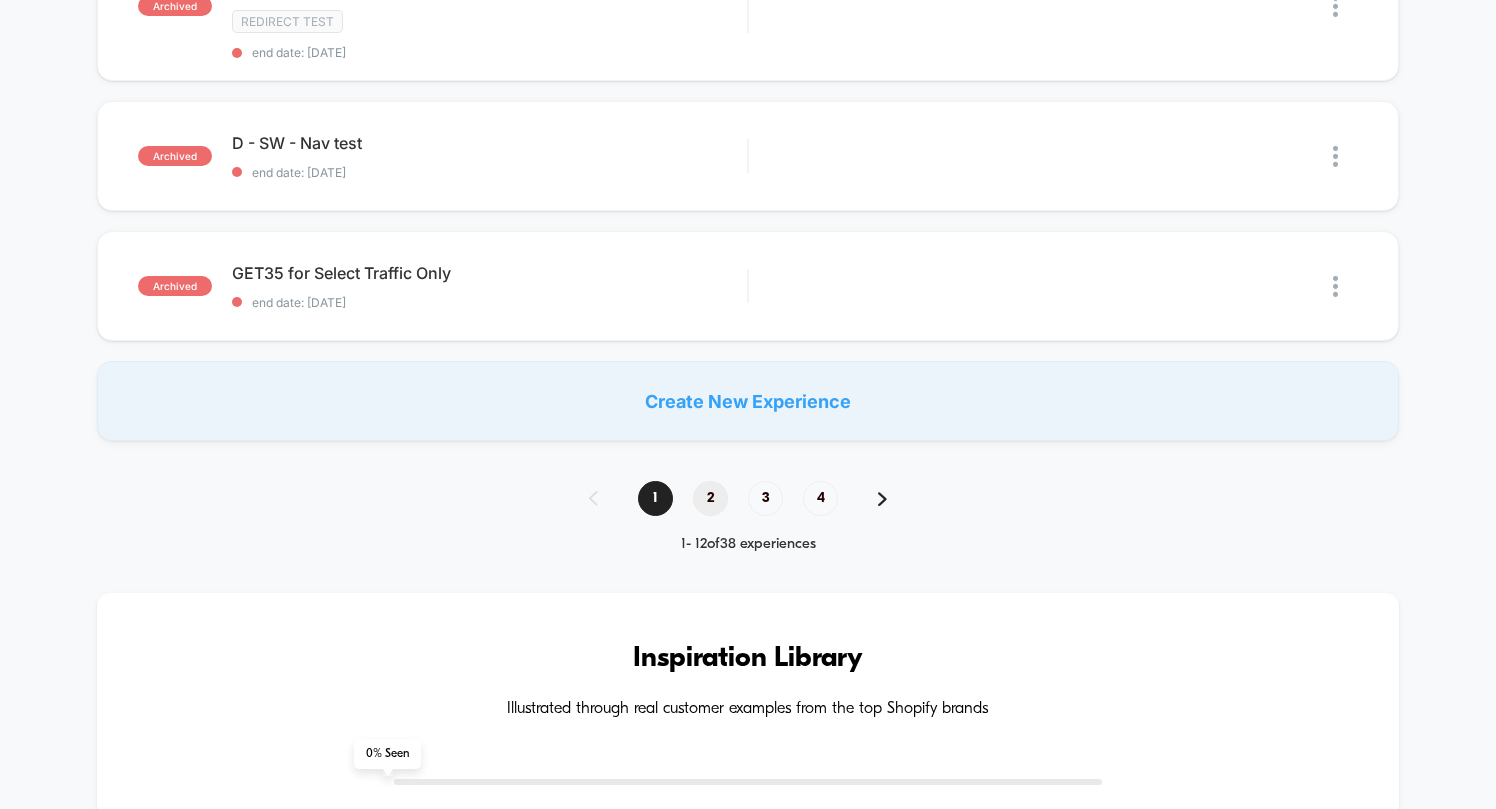 click on "2" at bounding box center [710, 498] 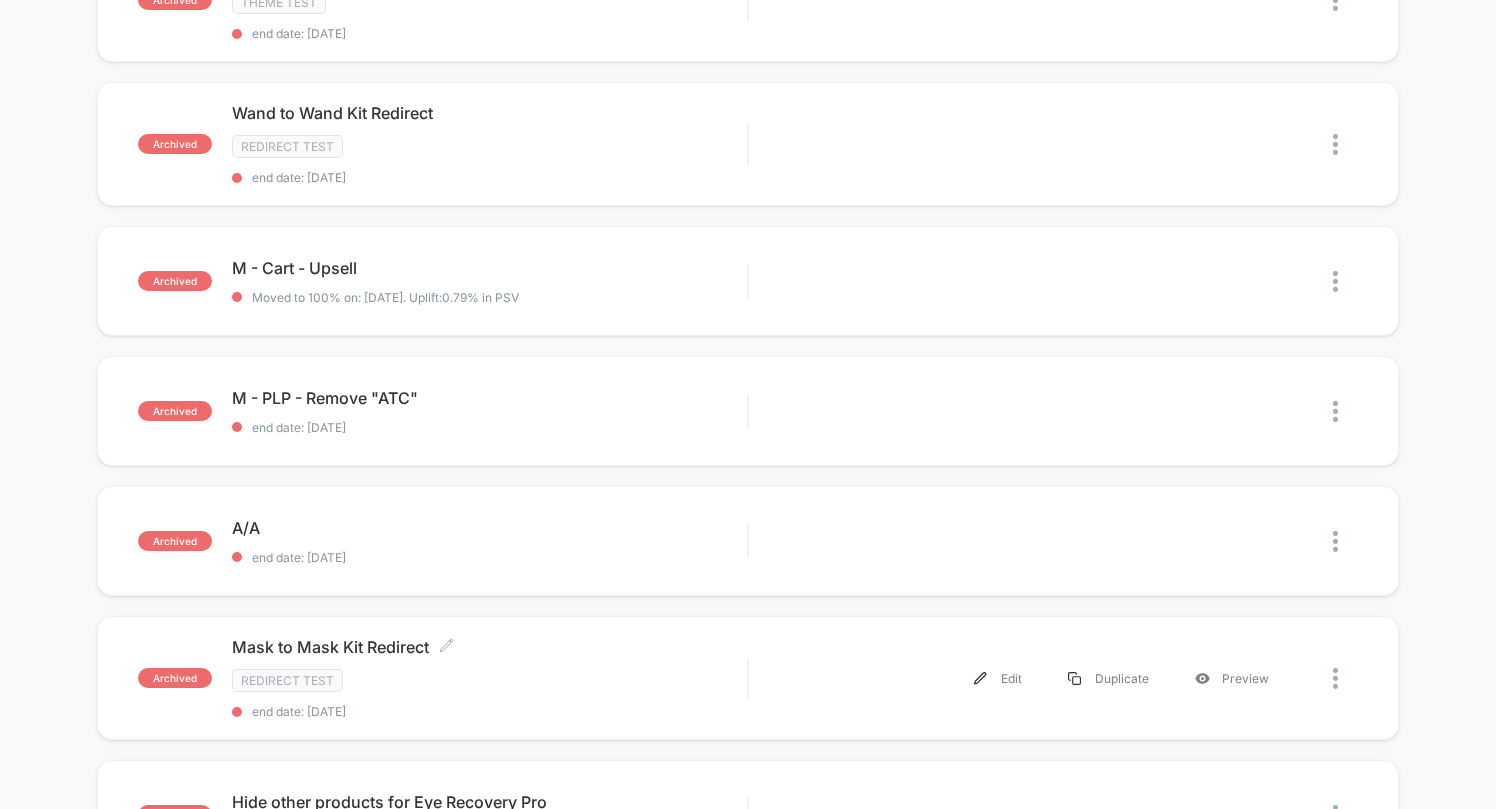 scroll, scrollTop: 790, scrollLeft: 0, axis: vertical 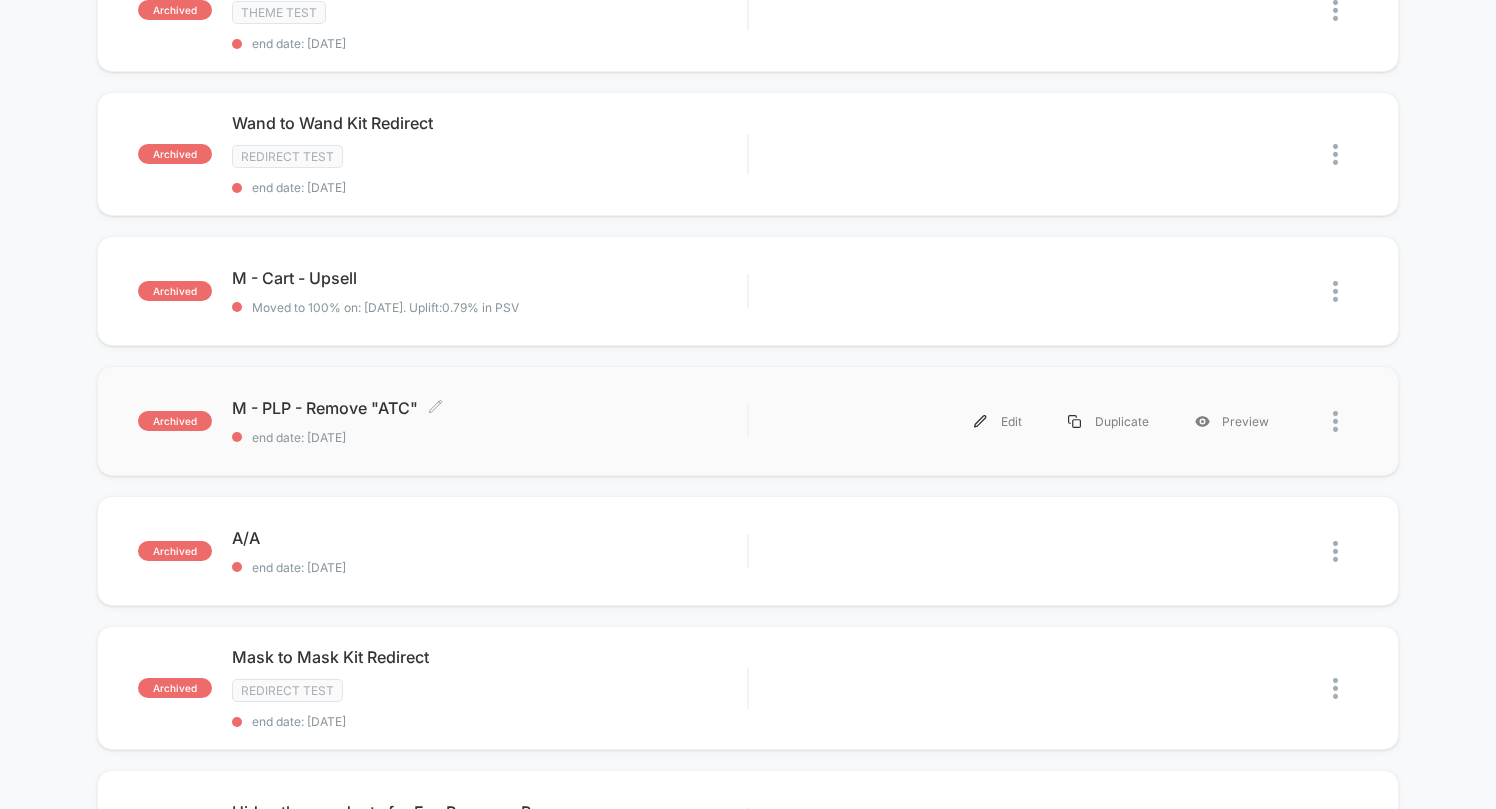 click on "M - PLP - Remove "ATC" Click to edit experience details" at bounding box center [489, 408] 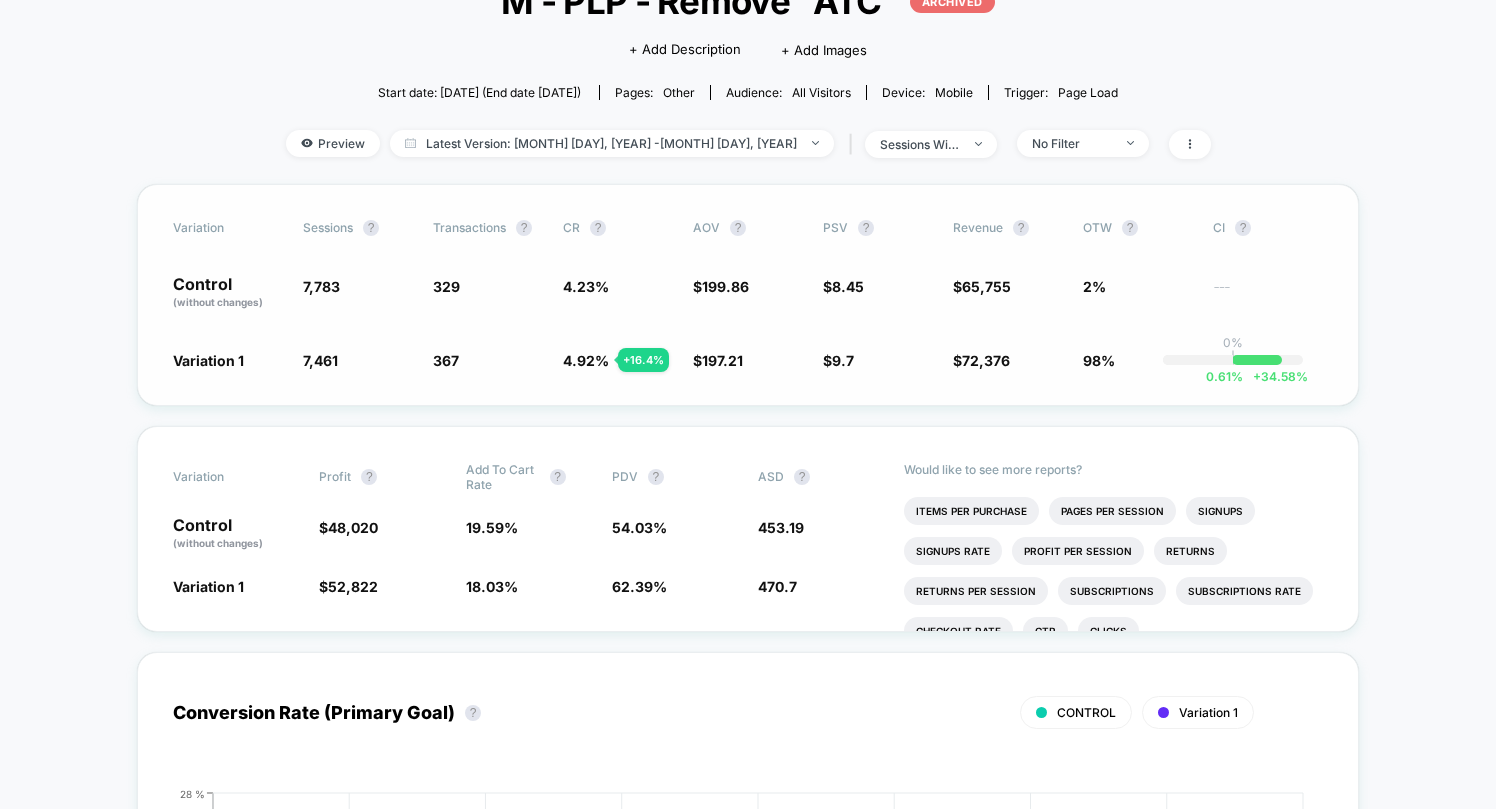 scroll, scrollTop: 0, scrollLeft: 0, axis: both 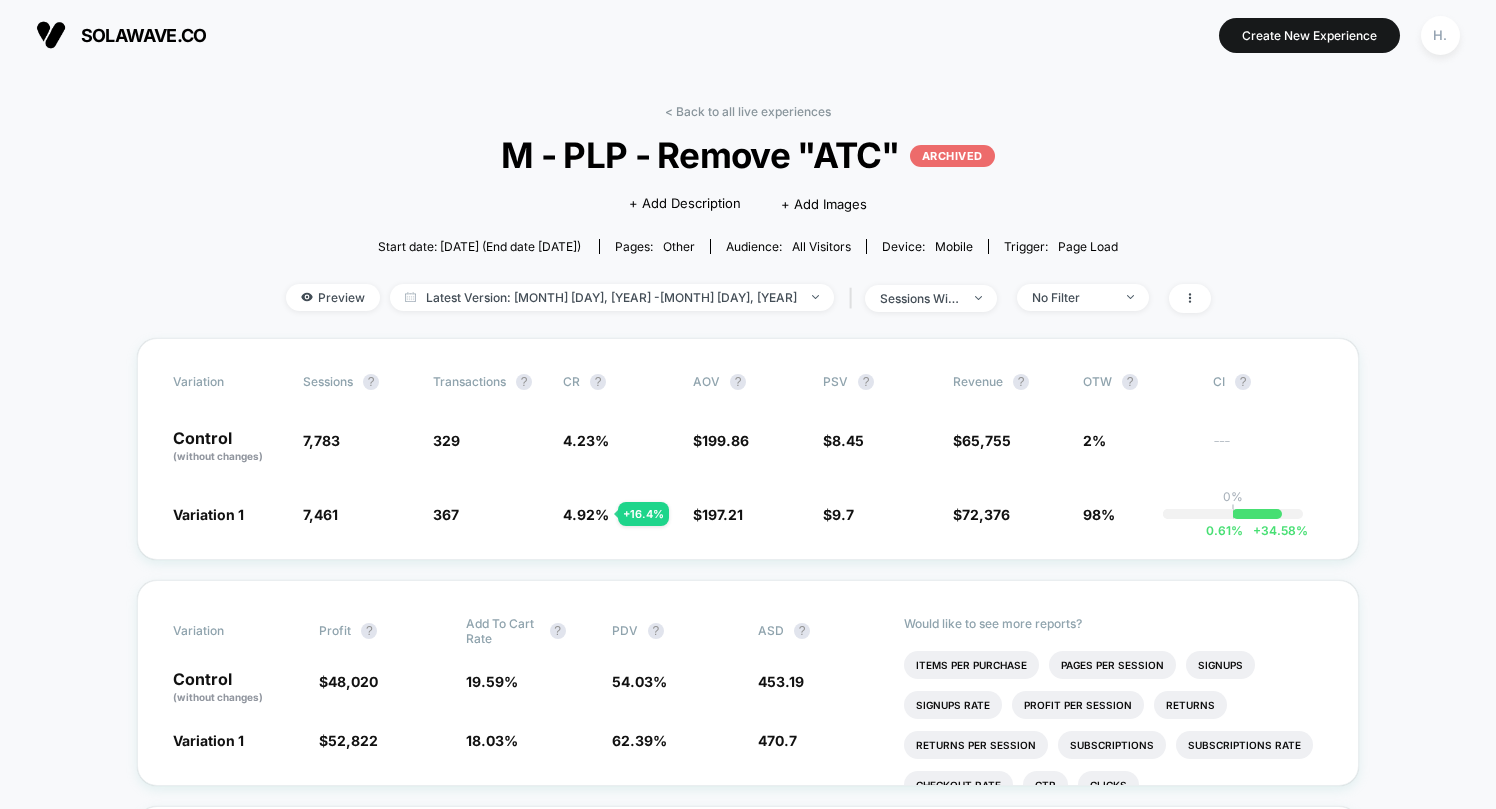 click on "Device: mobile" at bounding box center (927, 246) 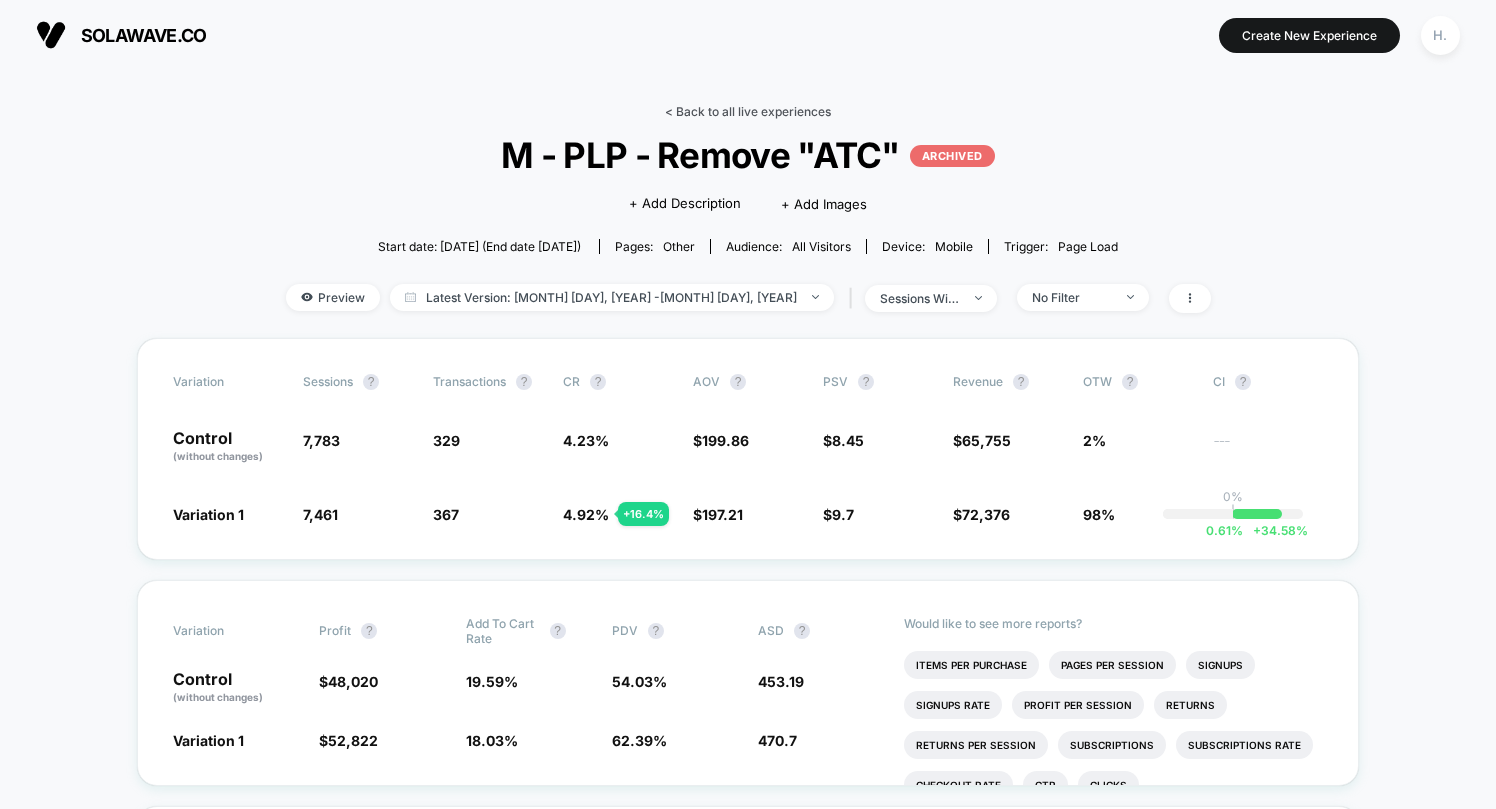 click on "< Back to all live experiences" at bounding box center [748, 111] 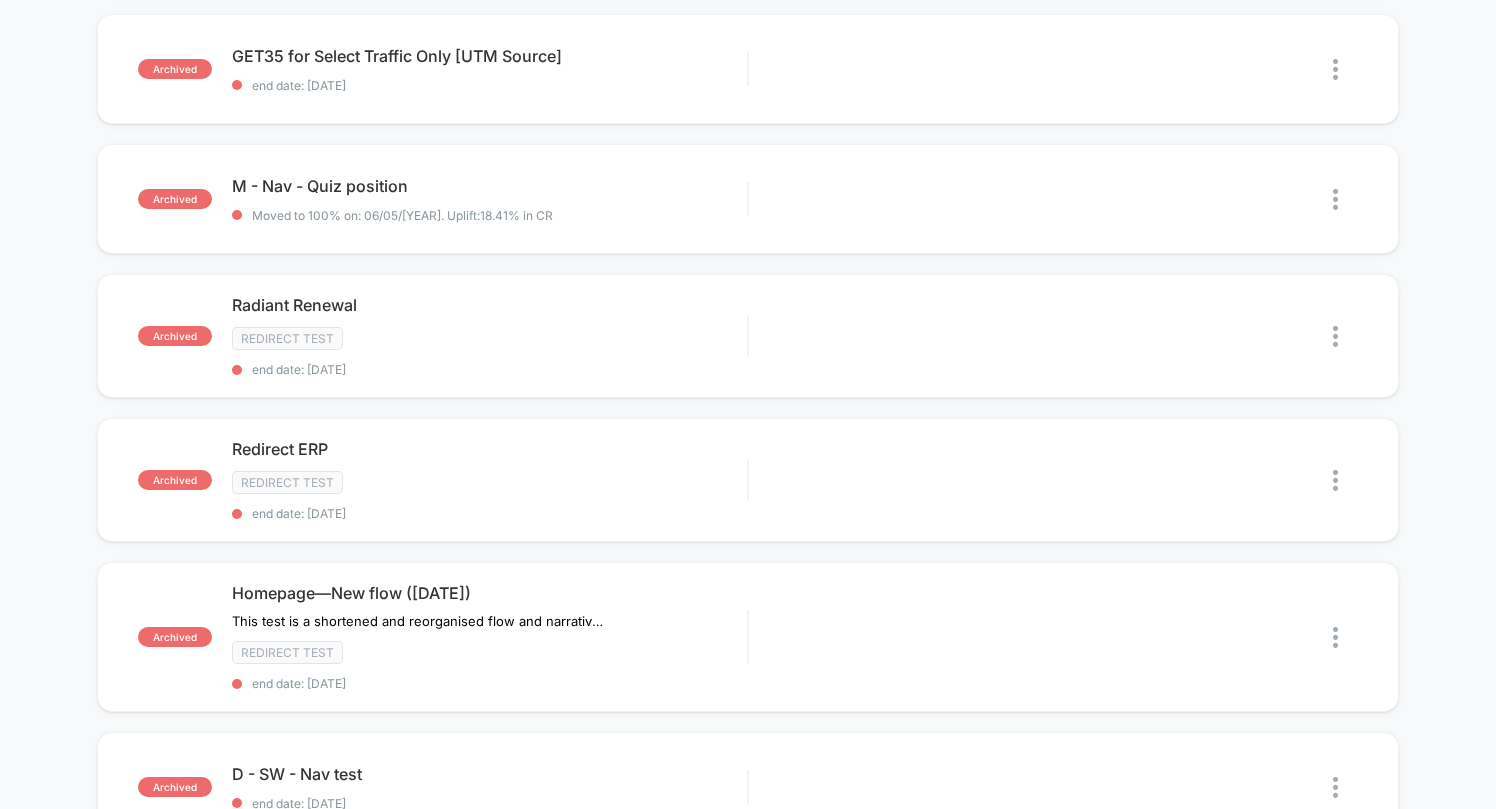 scroll, scrollTop: 906, scrollLeft: 0, axis: vertical 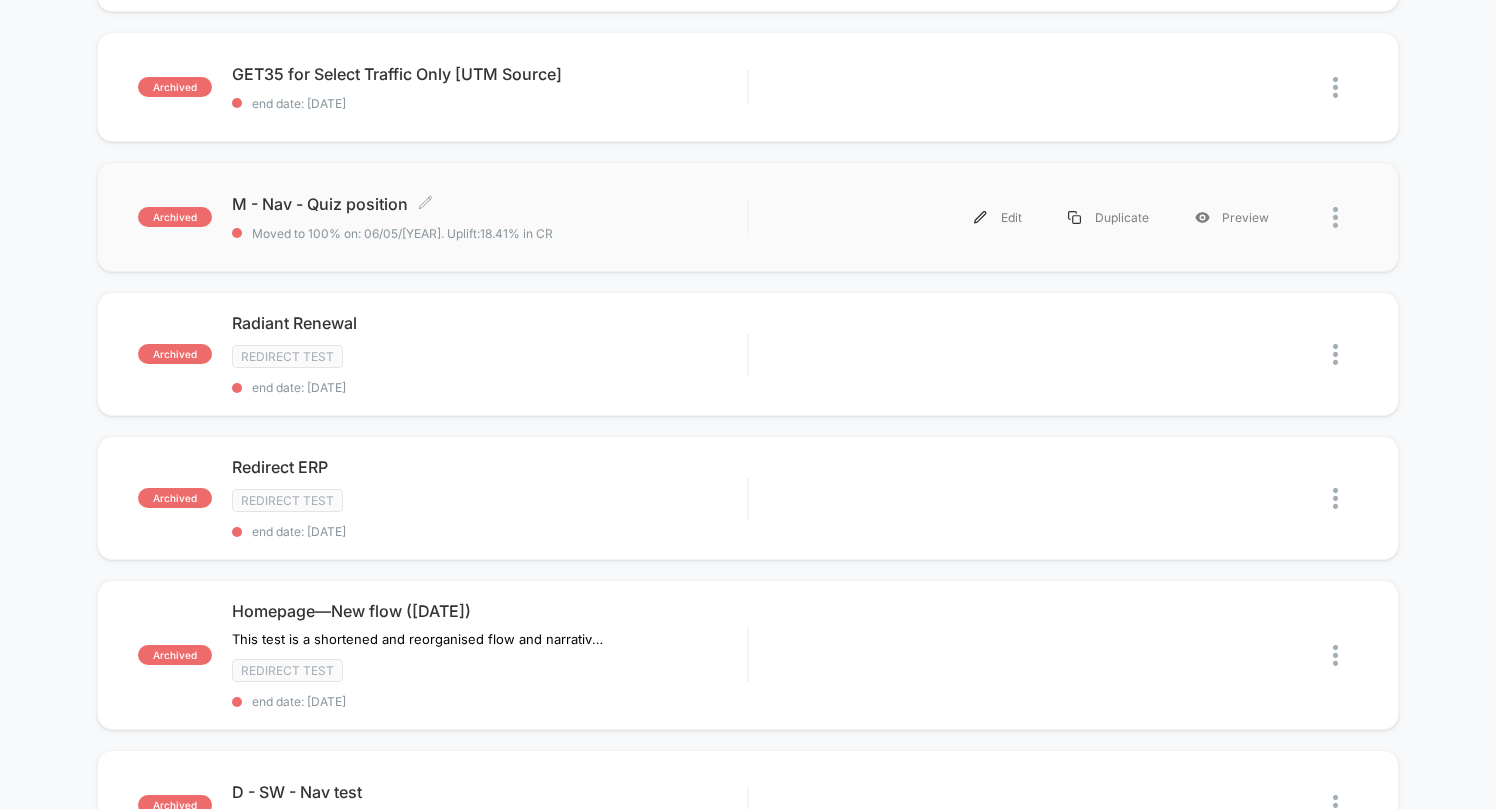 click on "M - Nav - Quiz position Click to edit experience details Click to edit experience details Moved to 100% on:   [DATE] . Uplift: [PERCENTAGE] in CR" at bounding box center [489, 217] 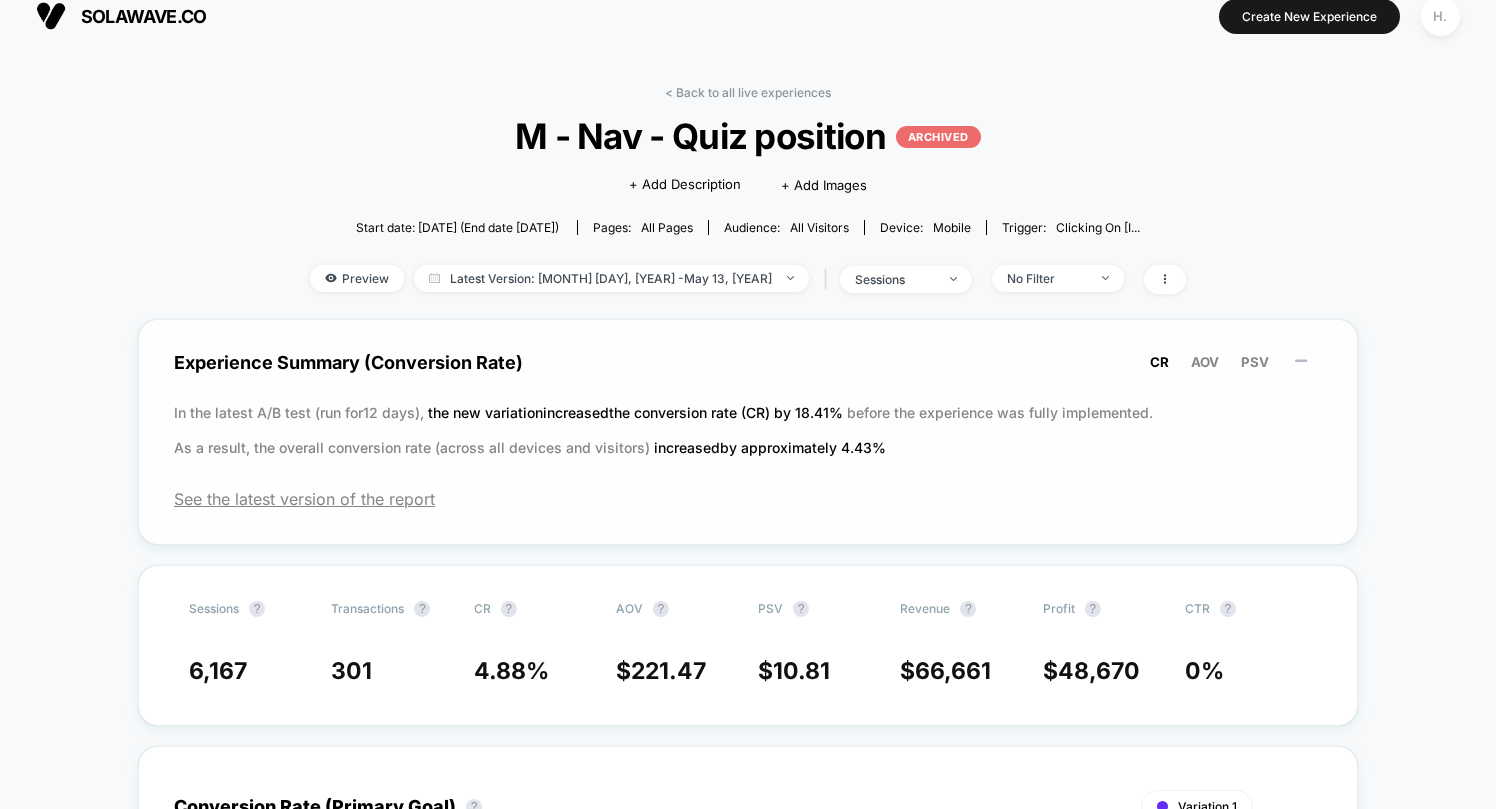 scroll, scrollTop: 0, scrollLeft: 0, axis: both 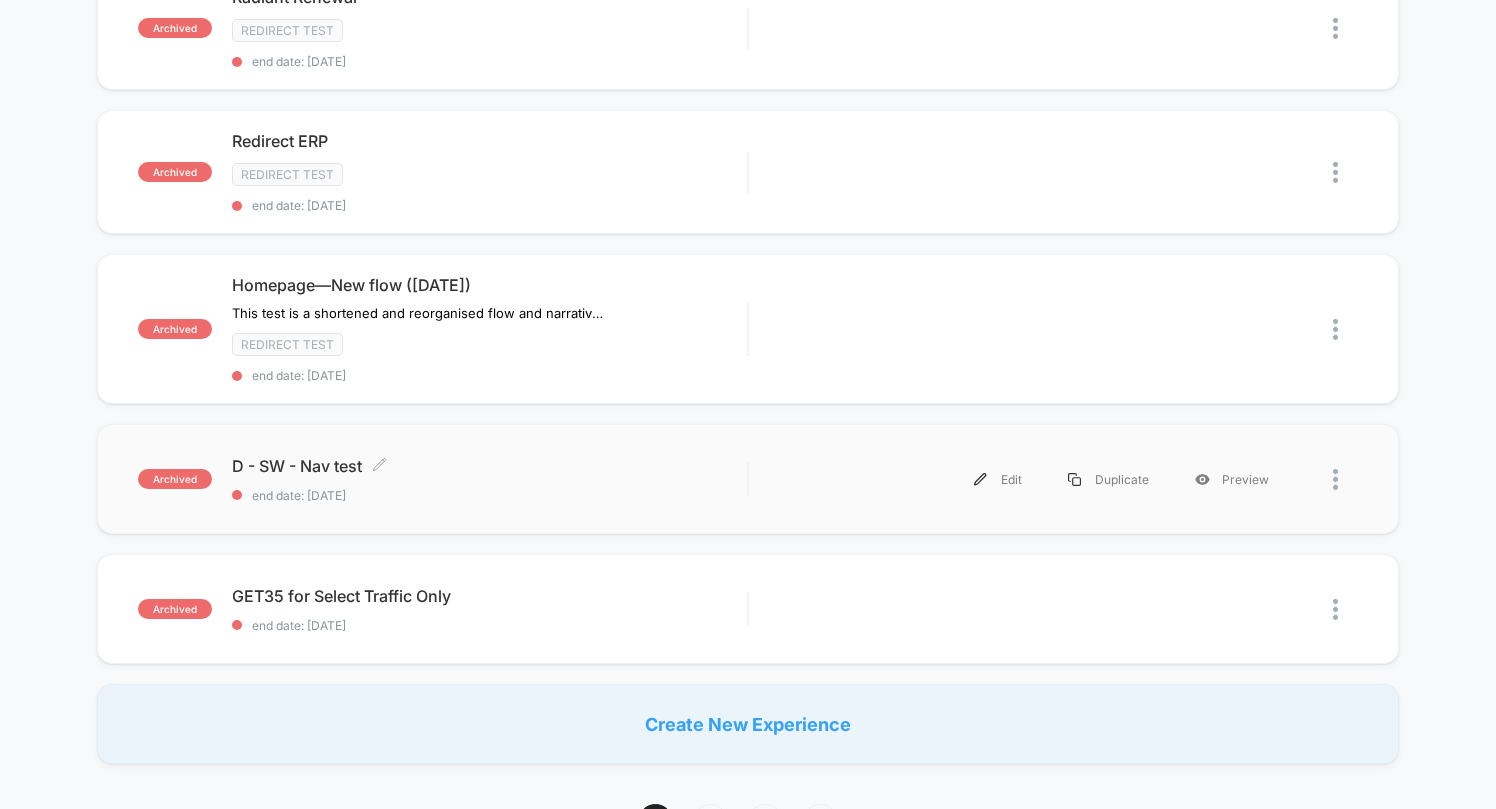 click on "D - SW - Nav test Click to edit experience details" at bounding box center (489, 466) 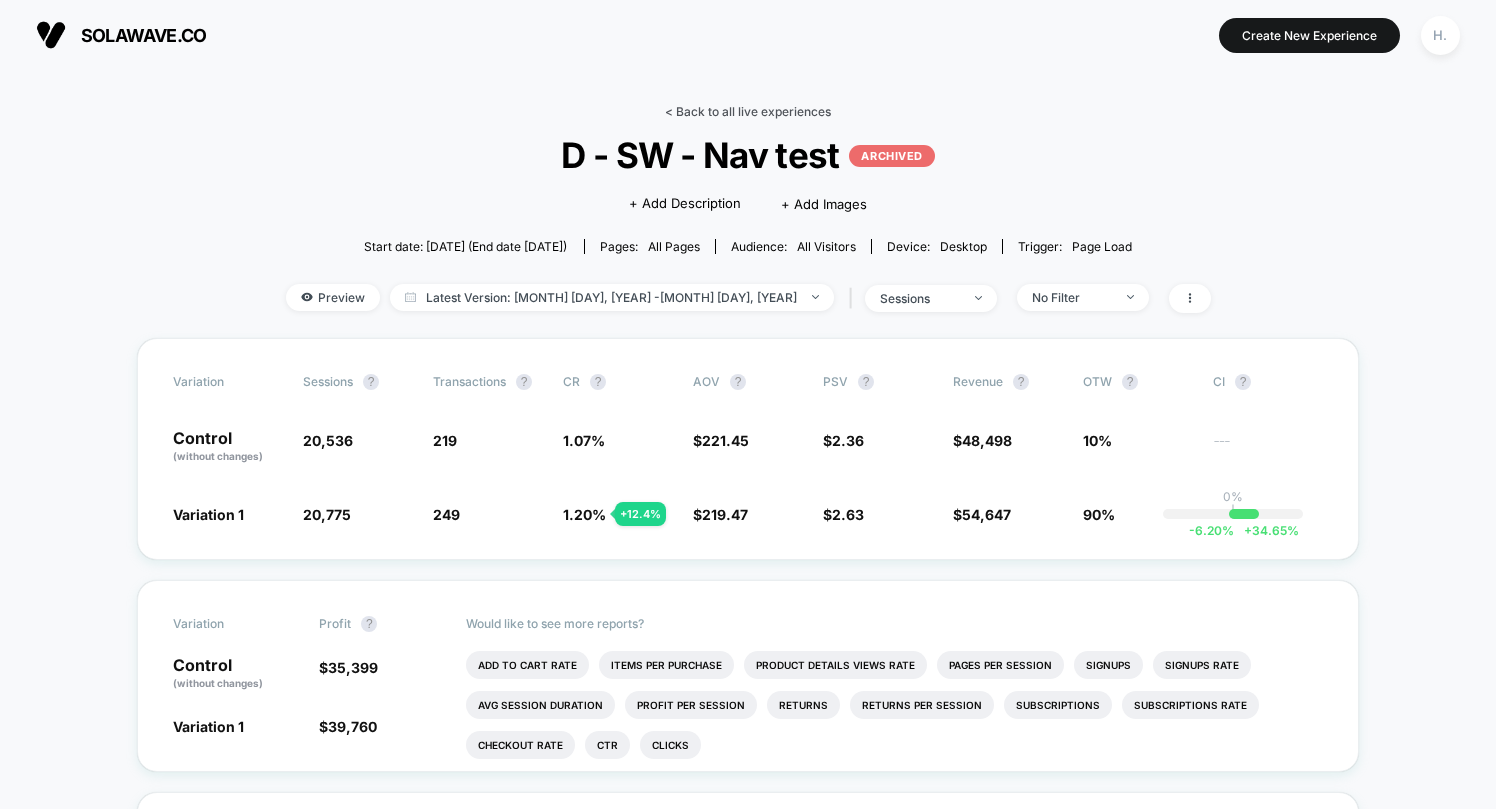 click on "< Back to all live experiences" at bounding box center (748, 111) 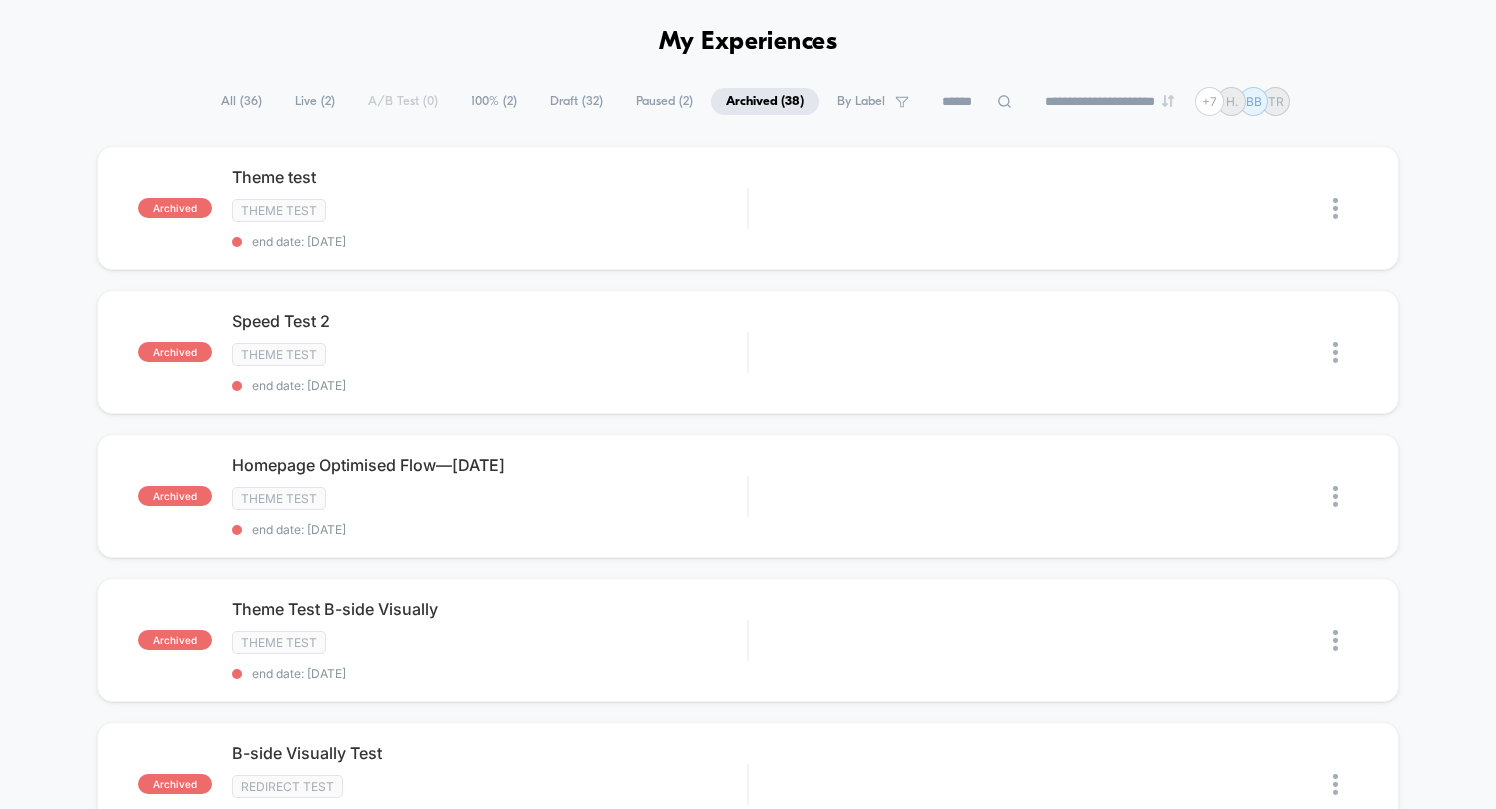 scroll, scrollTop: 80, scrollLeft: 0, axis: vertical 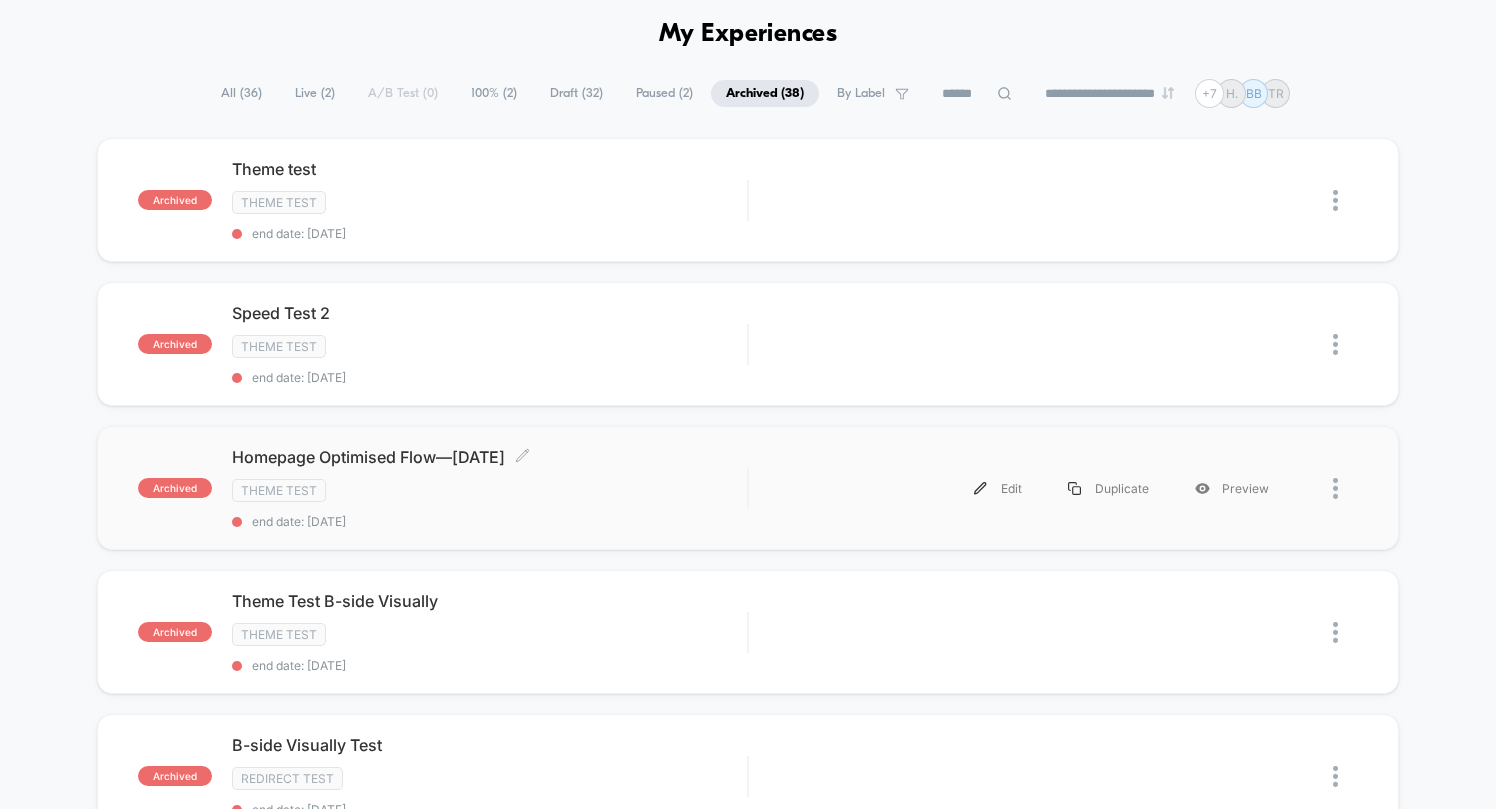 click on "Theme Test" at bounding box center [489, 490] 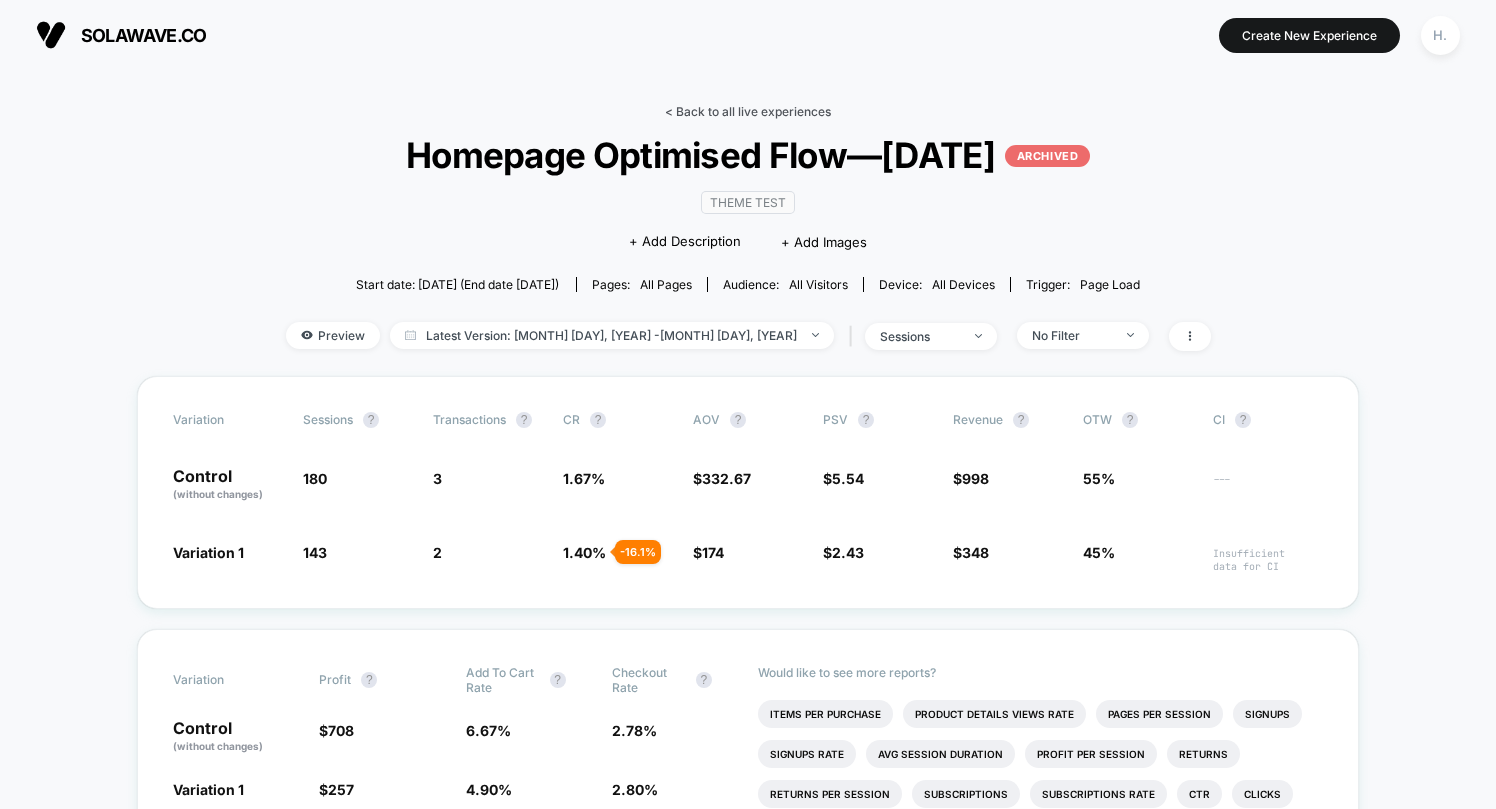 click on "< Back to all live experiences" at bounding box center (748, 111) 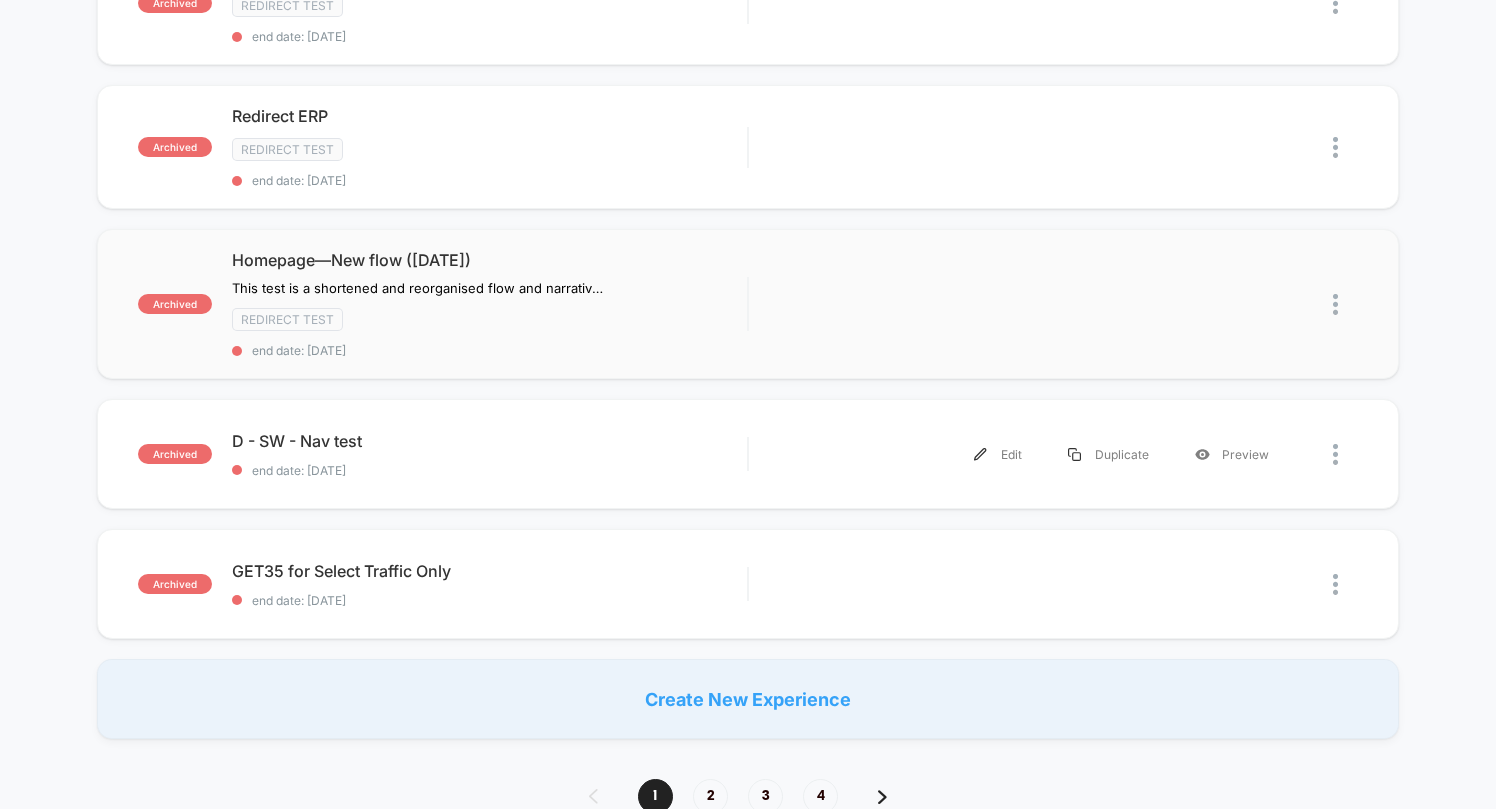 scroll, scrollTop: 1290, scrollLeft: 0, axis: vertical 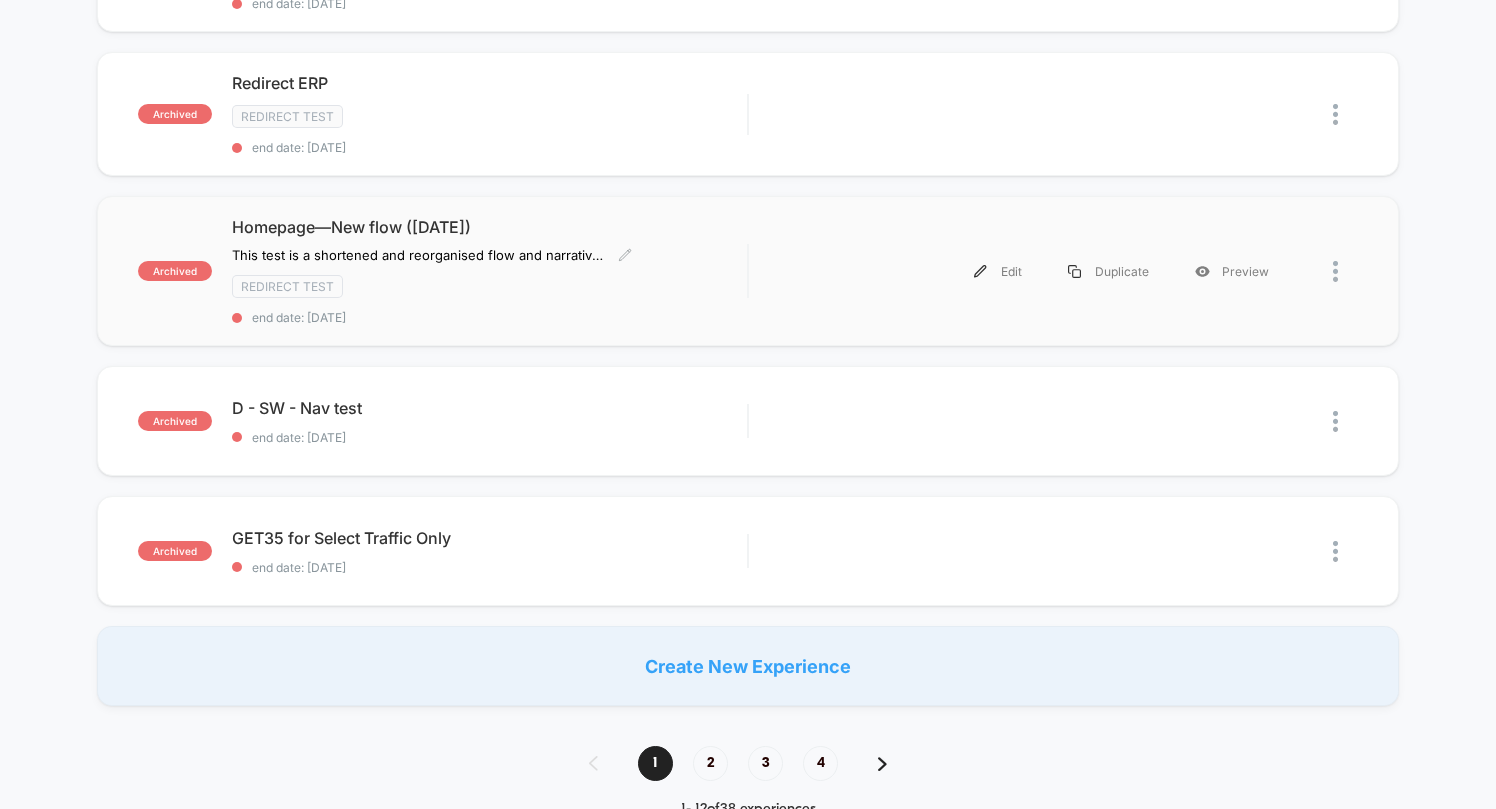 click on "Redirect Test" at bounding box center (489, 286) 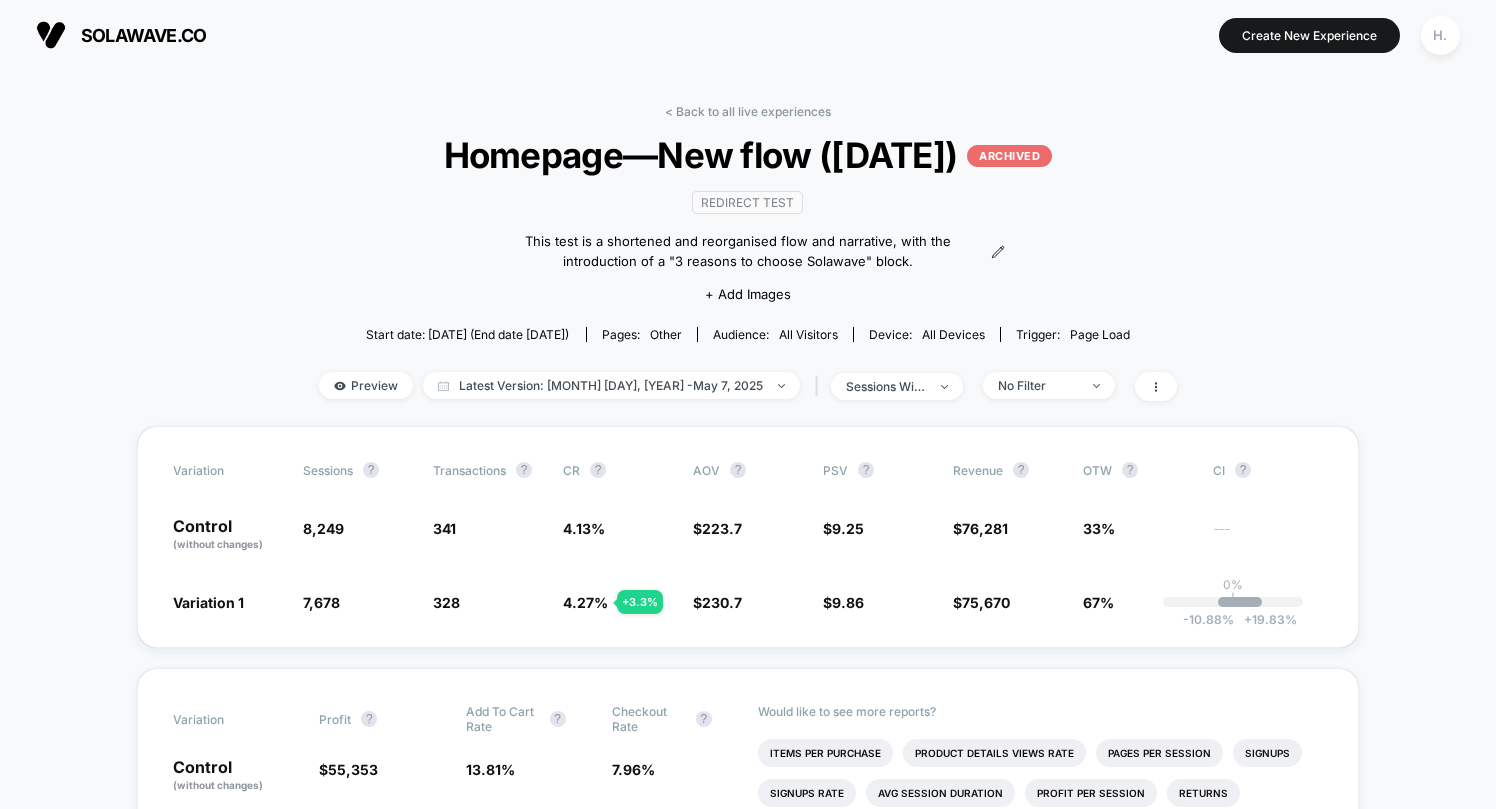 click on "< Back to all live experiences  Homepage—New flow ([DATE]) ARCHIVED Redirect Test This test is a shortened and reorganised flow and narrative, with the introduction of a "3 reasons to choose Solawave" block. Click to edit experience details This test is a shortened and reorganised flow and narrative, with the introduction of a "3 reasons to choose Solawave" block. + Add Images Start date: [DATE] (End date [DATE]) Pages: other Audience: All Visitors Device: all devices Trigger: Page Load  Preview Latest Version:     [MONTH] [DAY], [YEAR]    -    [MONTH] [DAY], [YEAR] |   sessions with impression   No Filter" at bounding box center [748, 265] 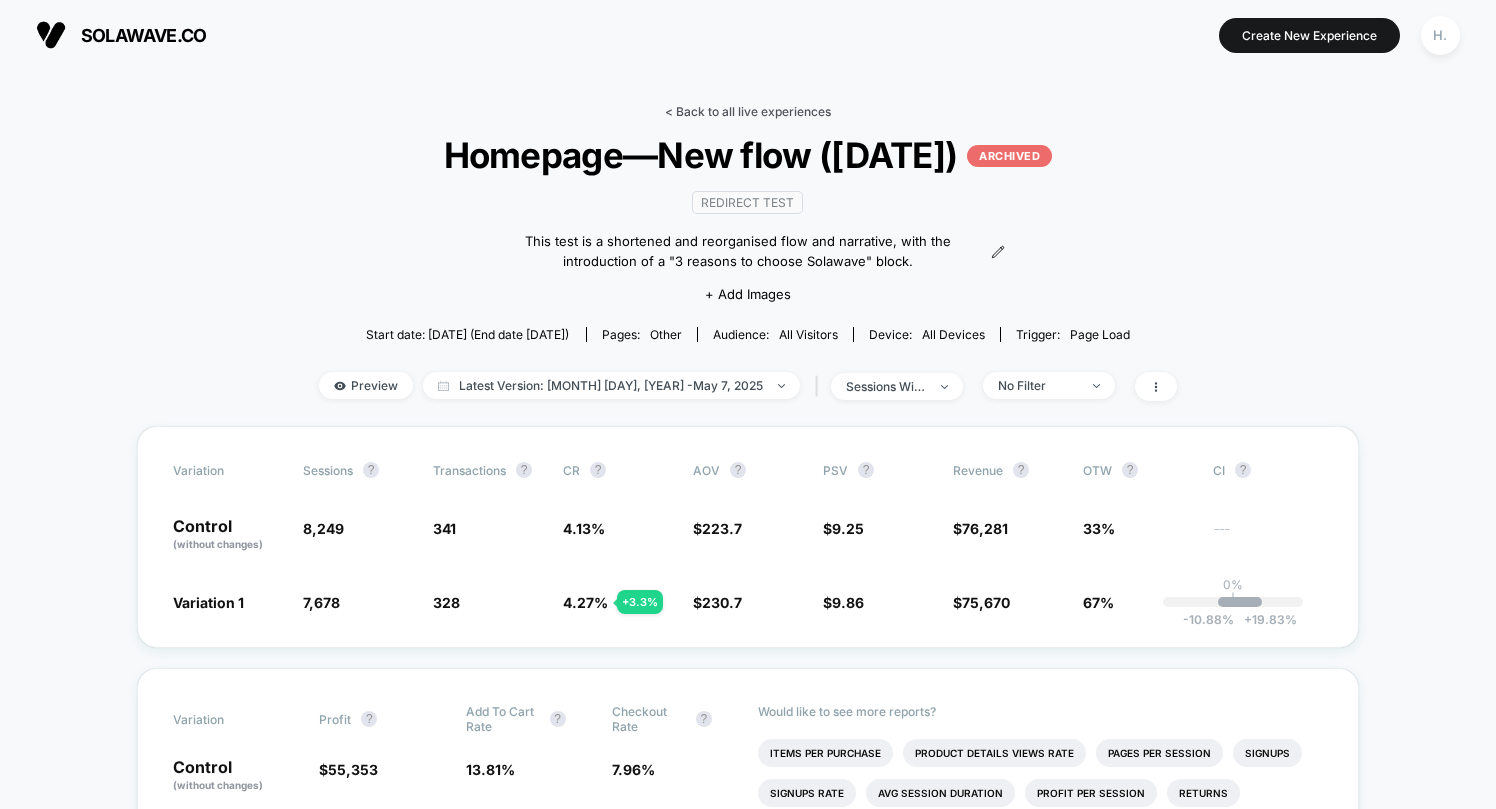 click on "< Back to all live experiences" at bounding box center (748, 111) 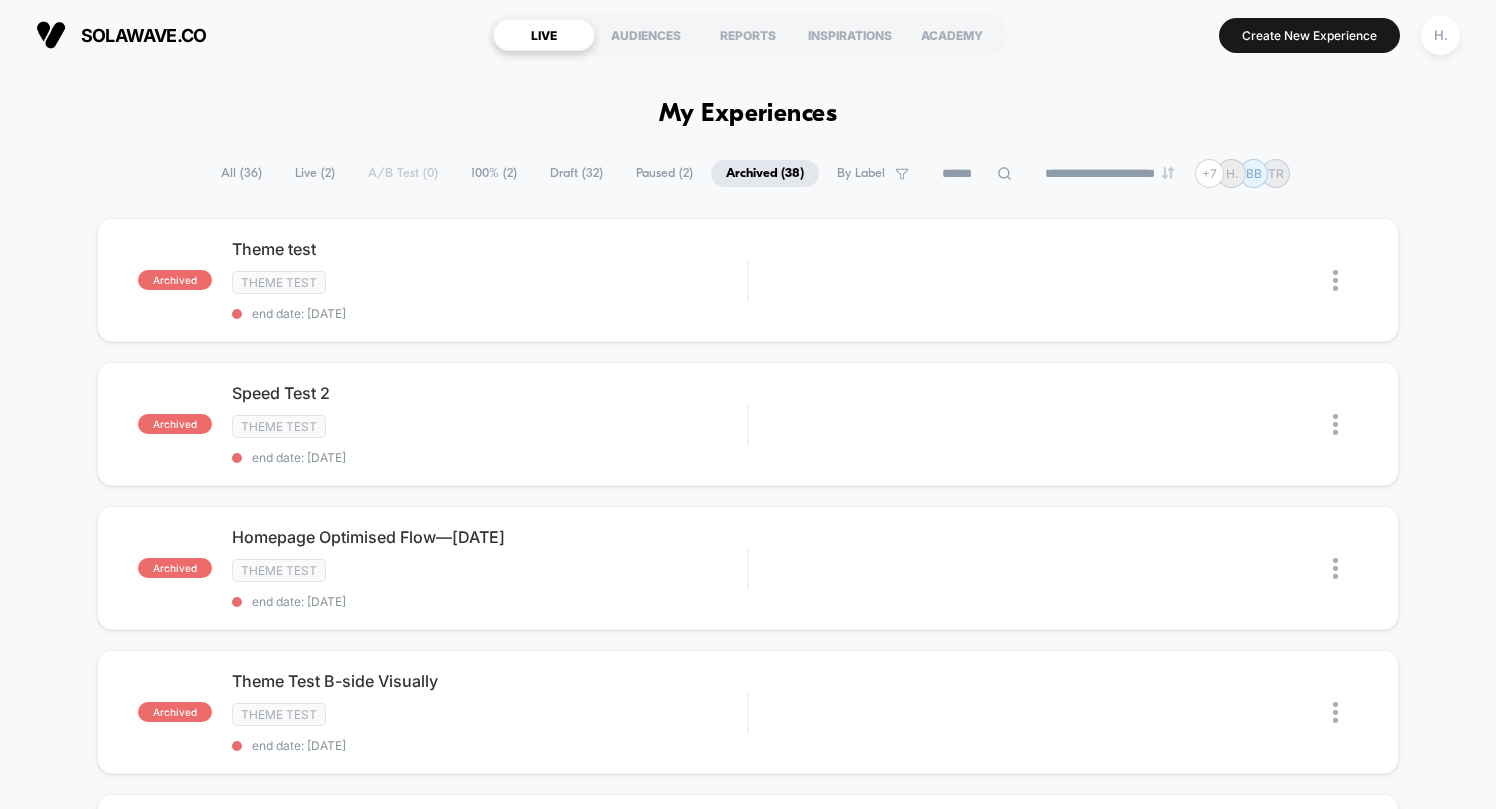 click on "Draft ( 32 )" at bounding box center (576, 173) 